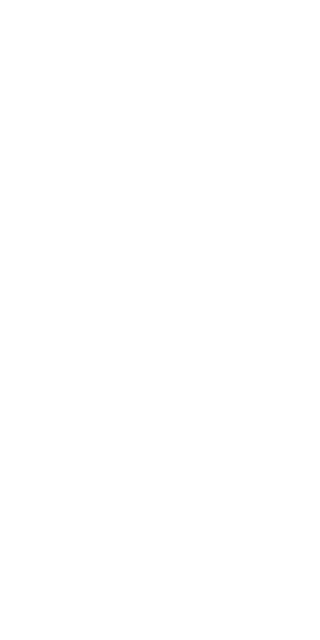 scroll, scrollTop: 0, scrollLeft: 0, axis: both 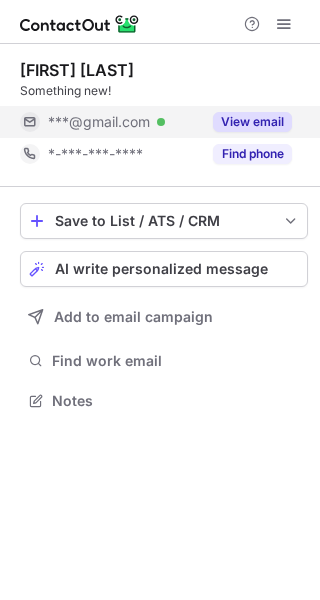 click on "View email" at bounding box center (252, 122) 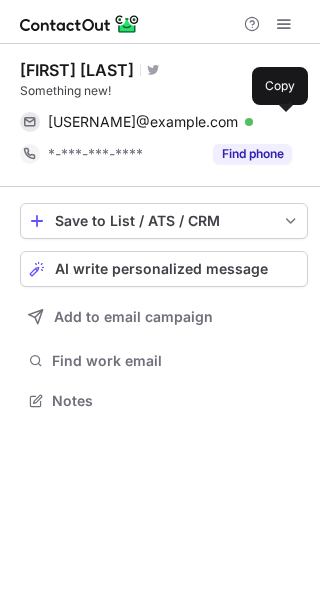 click at bounding box center [282, 122] 